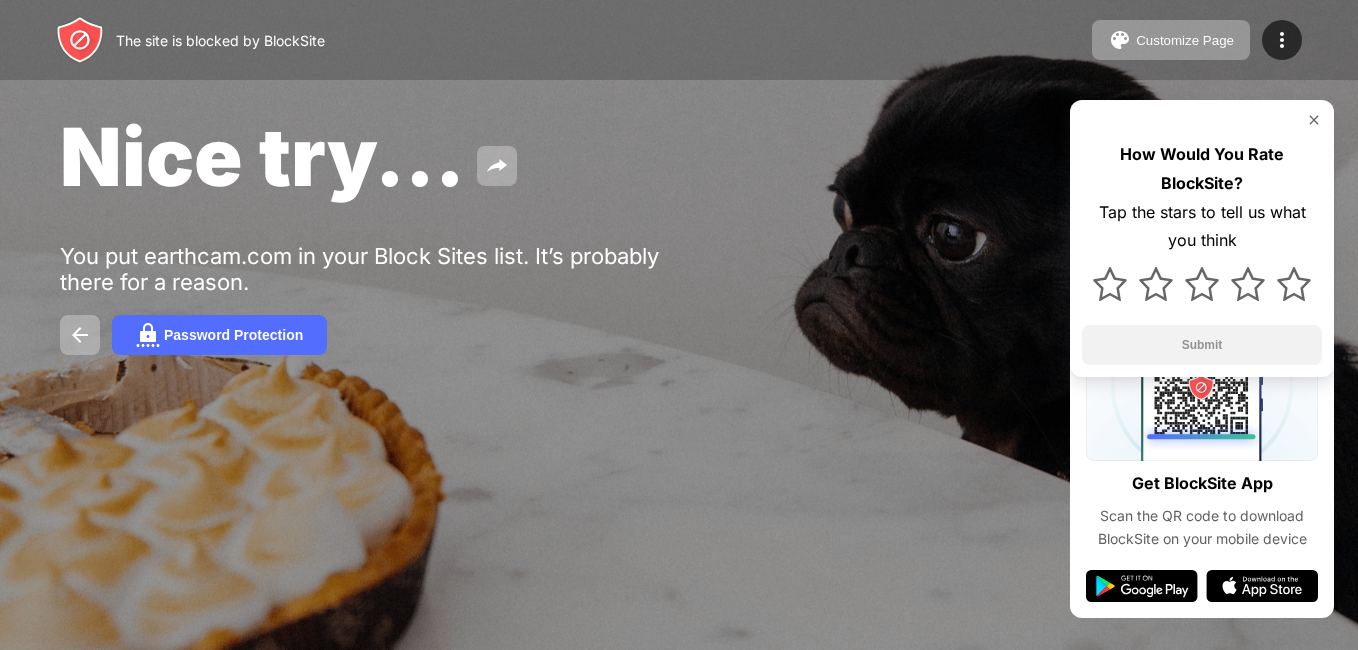 scroll, scrollTop: 0, scrollLeft: 0, axis: both 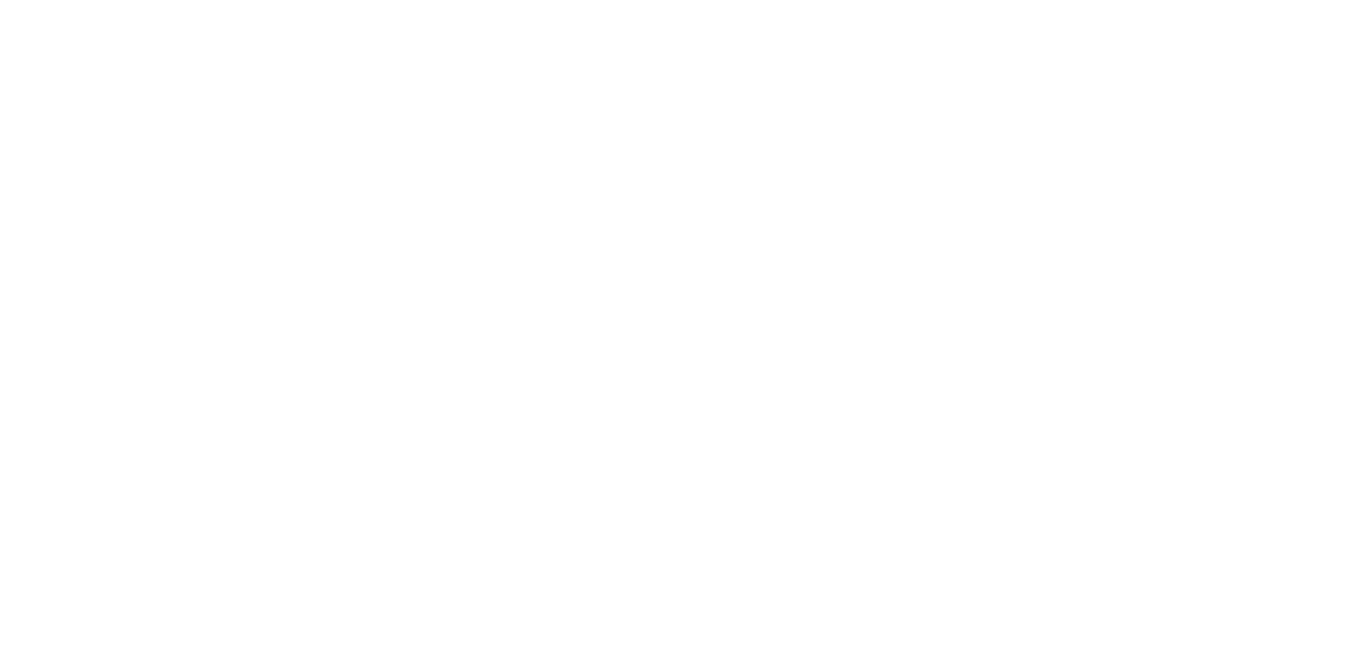 click at bounding box center [679, 4] 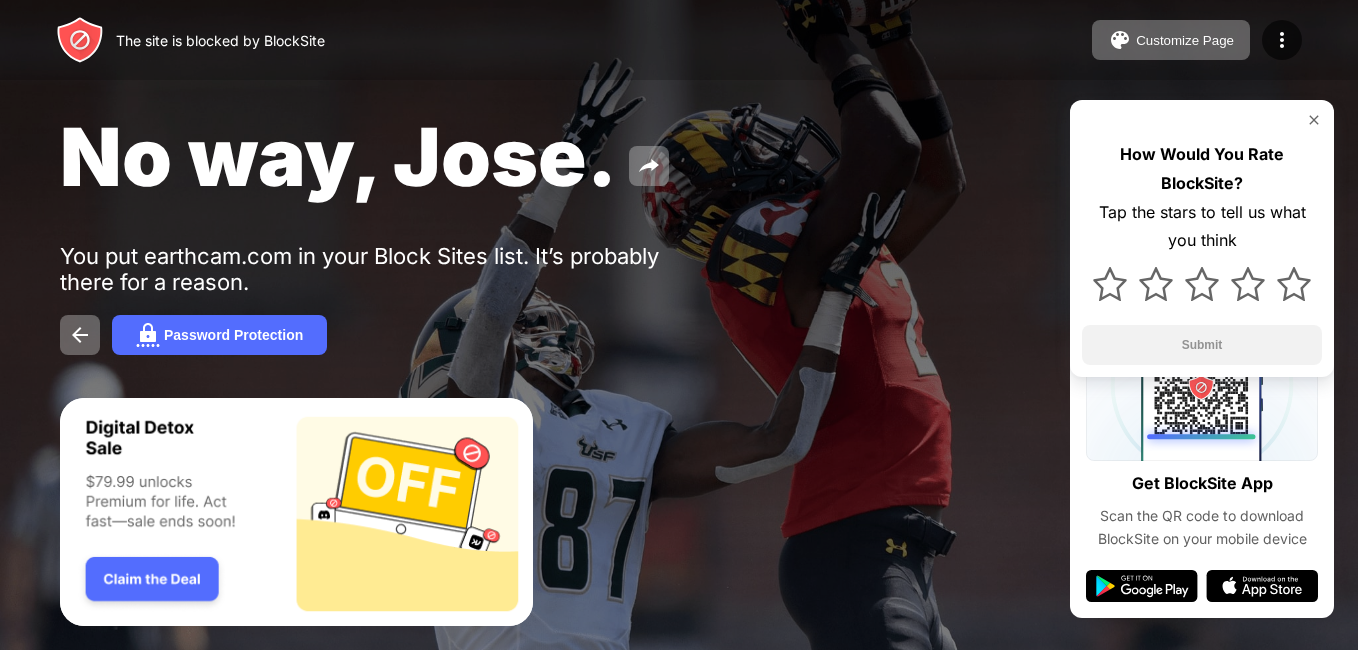 scroll, scrollTop: 0, scrollLeft: 0, axis: both 